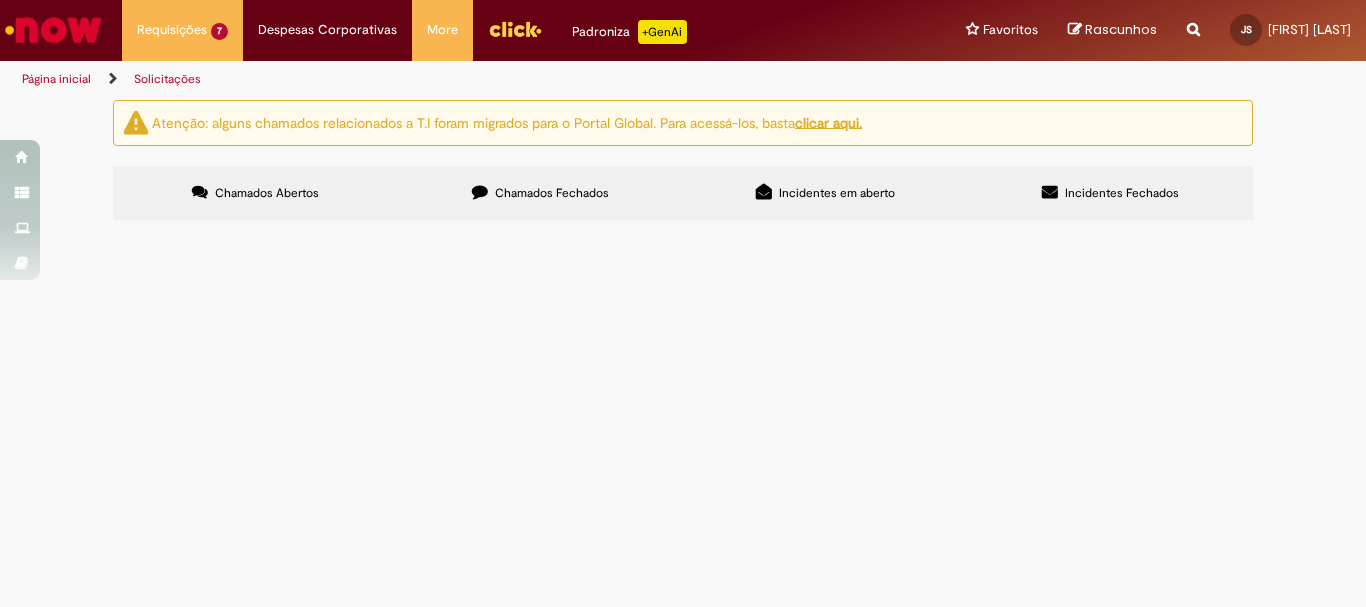 scroll, scrollTop: 0, scrollLeft: 0, axis: both 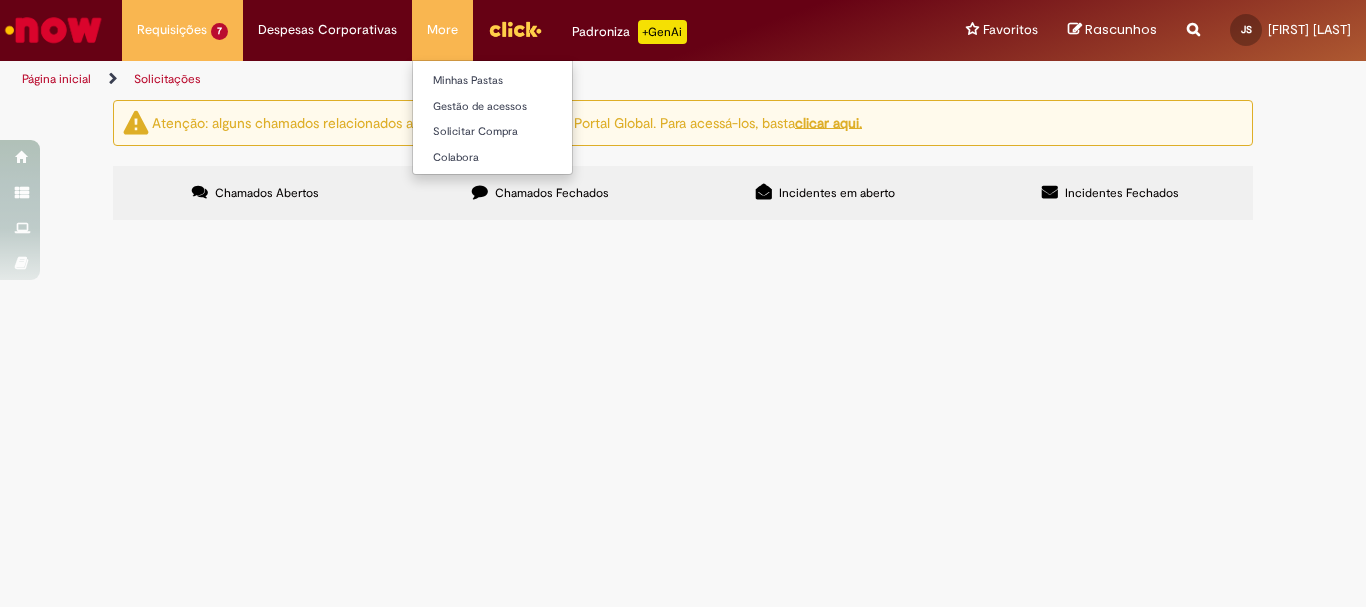 copy on "R13345007" 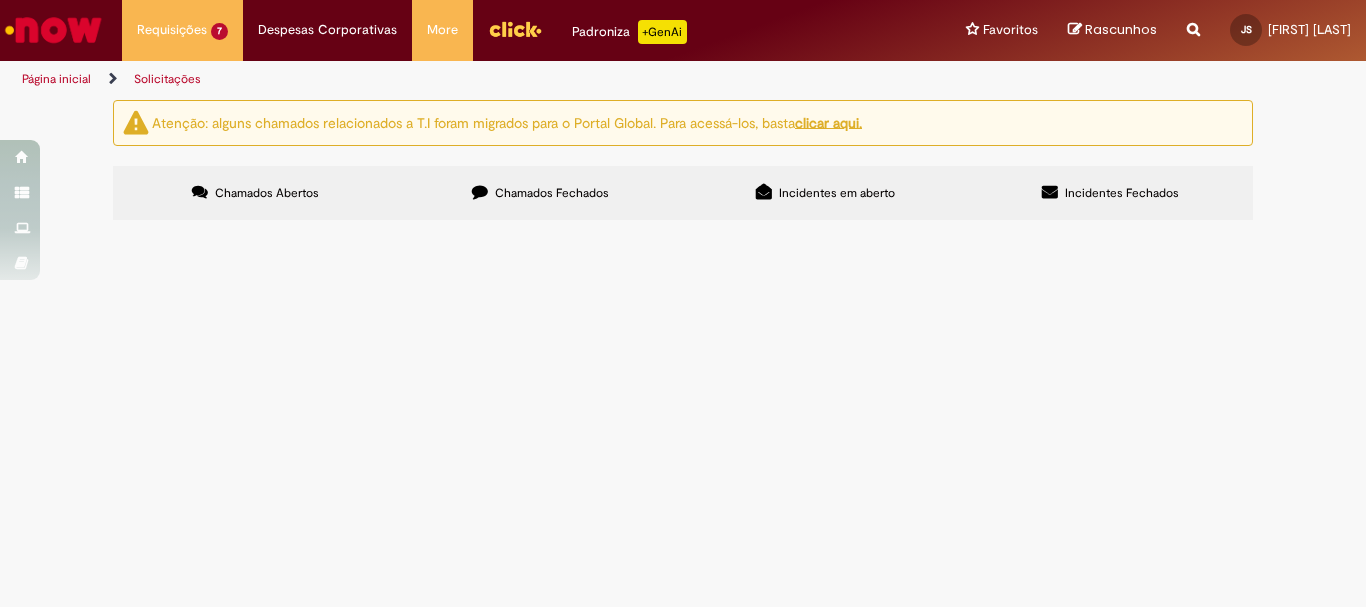 click on "Solicito expurgo pela letra U do padrão cliente informa que consumiu 5 unidades com o defeito, não temos mais amostras deste lote na estabilidade mas como combinamos envio aquí análises registradas no MES do Lote. Pelo horario assumo que este TP 13 que foi aberto o chamado segue análises e evidências," at bounding box center (0, 0) 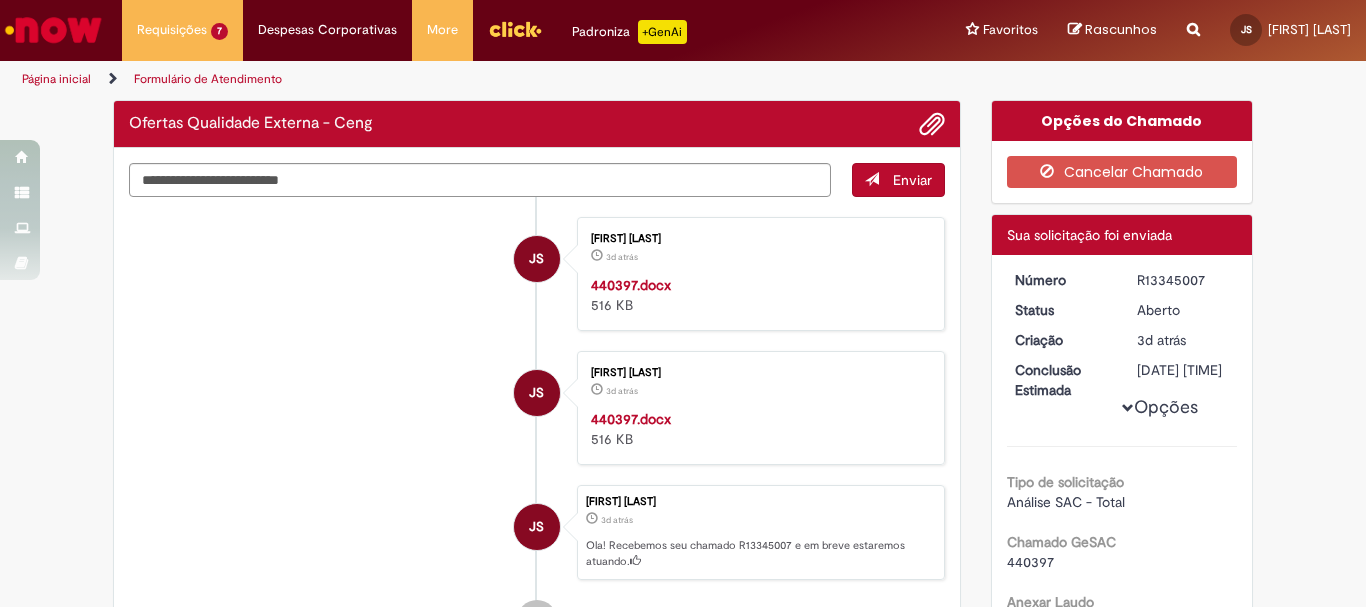 scroll, scrollTop: 415, scrollLeft: 0, axis: vertical 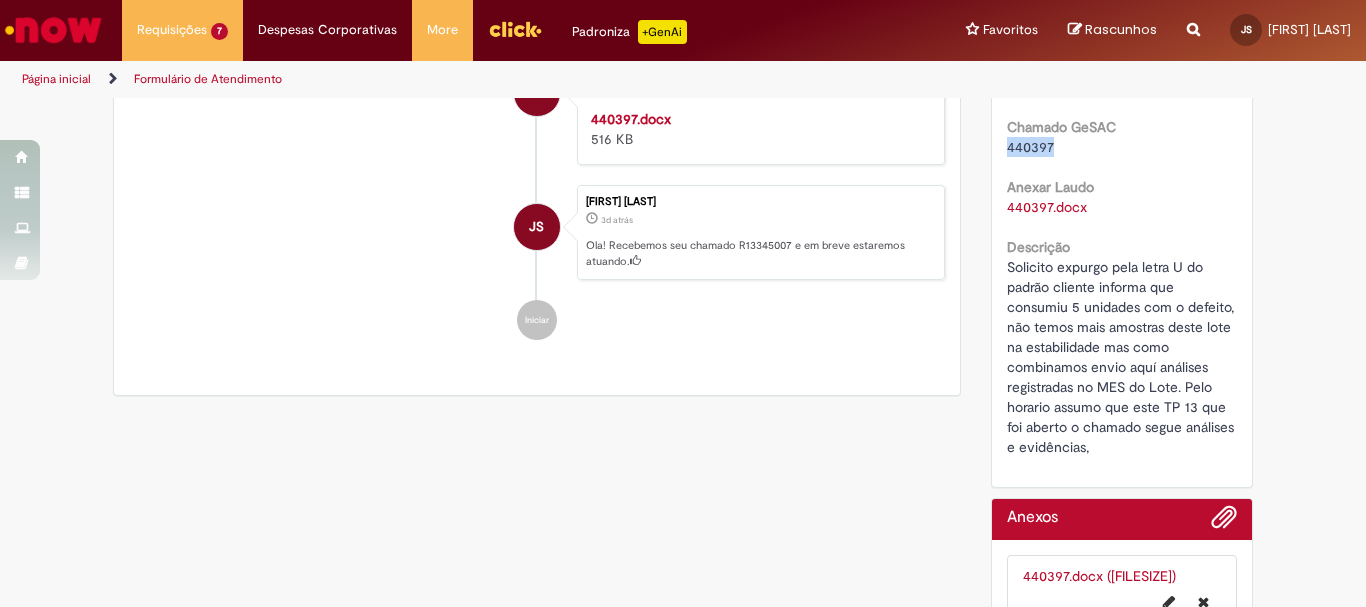 drag, startPoint x: 1049, startPoint y: 173, endPoint x: 990, endPoint y: 157, distance: 61.13101 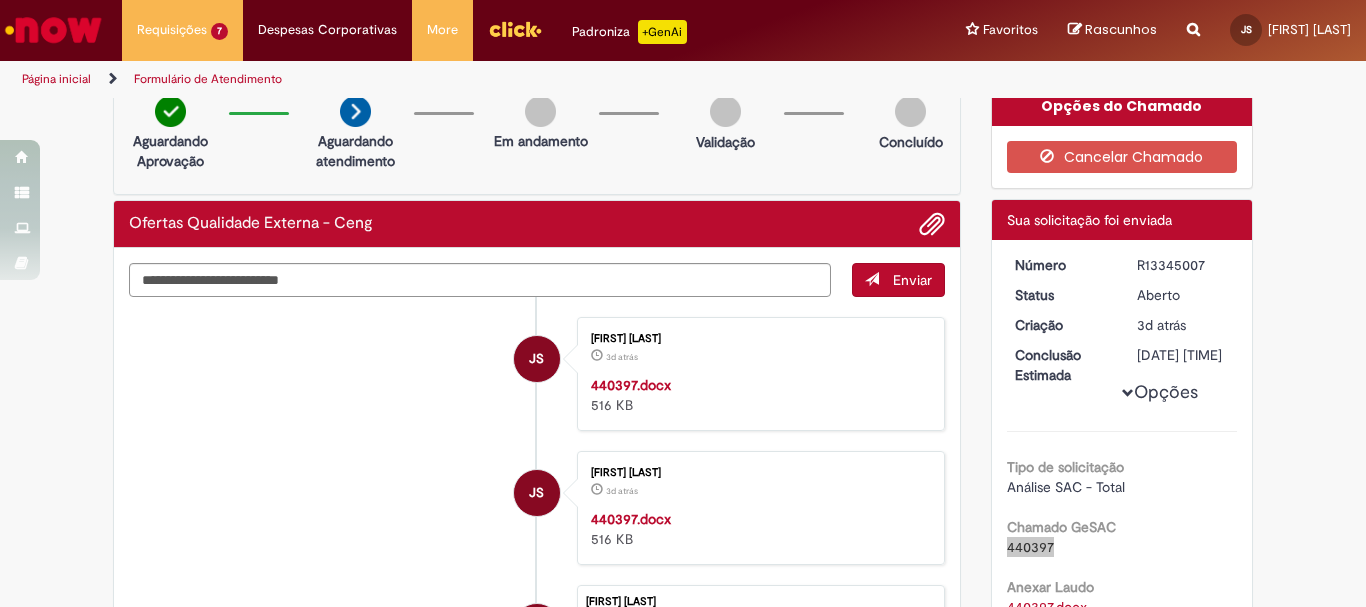 scroll, scrollTop: 0, scrollLeft: 0, axis: both 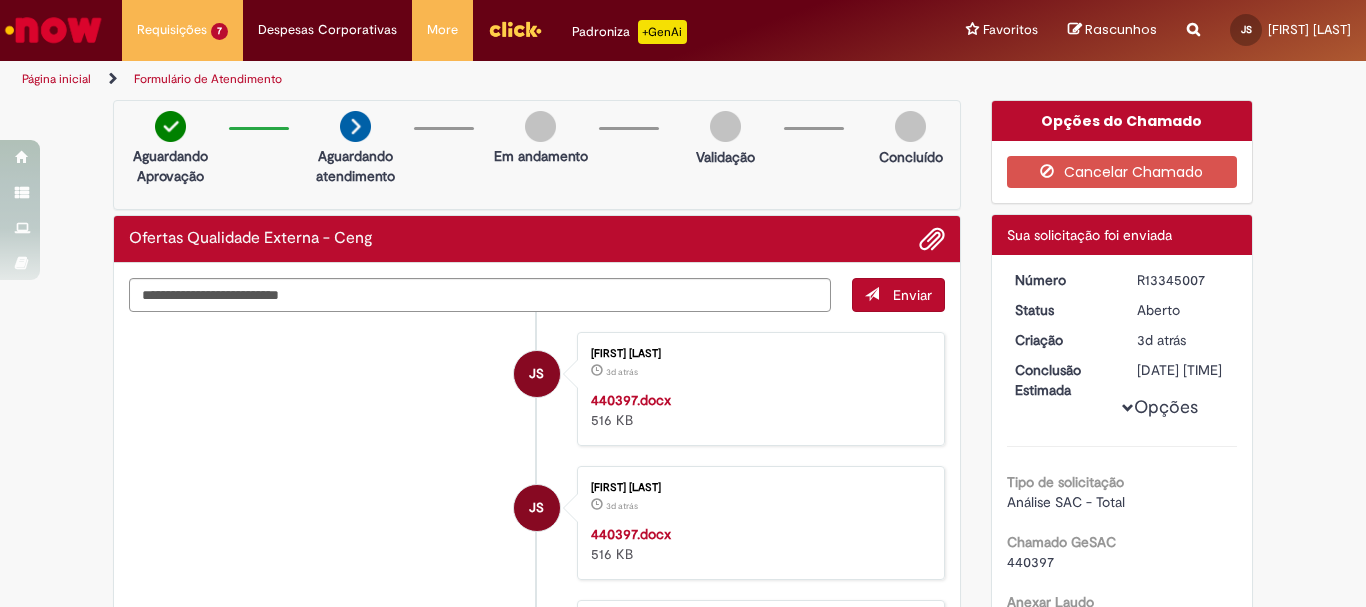 click on "Aguardando Aprovação
Aguardando atendimento
Em andamento
Validação
Concluído" at bounding box center (537, 155) 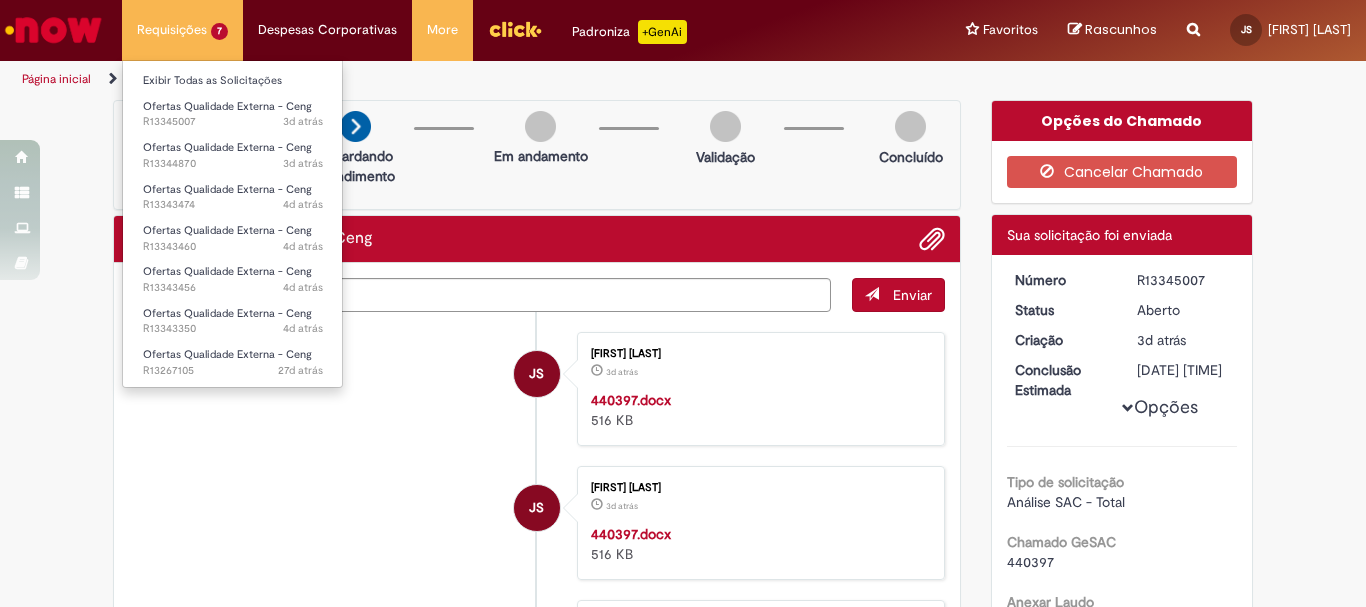 click on "Requisições   7
Exibir Todas as Solicitações
Ofertas Qualidade Externa - Ceng
3d atrás 3 dias atrás  R13345007
Ofertas Qualidade Externa - Ceng
3d atrás 3 dias atrás  R13344870
Ofertas Qualidade Externa - Ceng
4d atrás 4 dias atrás  R13343474
Ofertas Qualidade Externa - Ceng
4d atrás 4 dias atrás  R13343460
Ofertas Qualidade Externa - Ceng
4d atrás 4 dias atrás  R13343456
Ofertas Qualidade Externa - Ceng
4d atrás 4 dias atrás  R13343350
Ofertas Qualidade Externa - Ceng
27d atrás 27 dias atrás  R13267105" at bounding box center [182, 30] 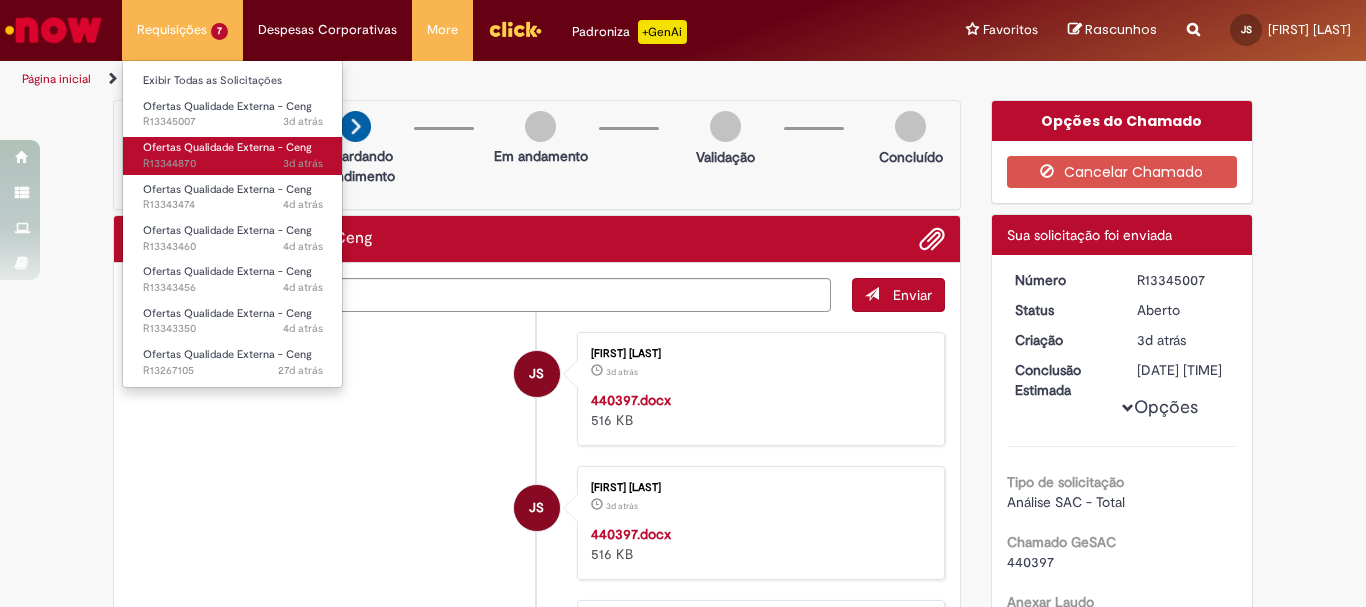 click on "Ofertas Qualidade Externa - Ceng" at bounding box center (227, 147) 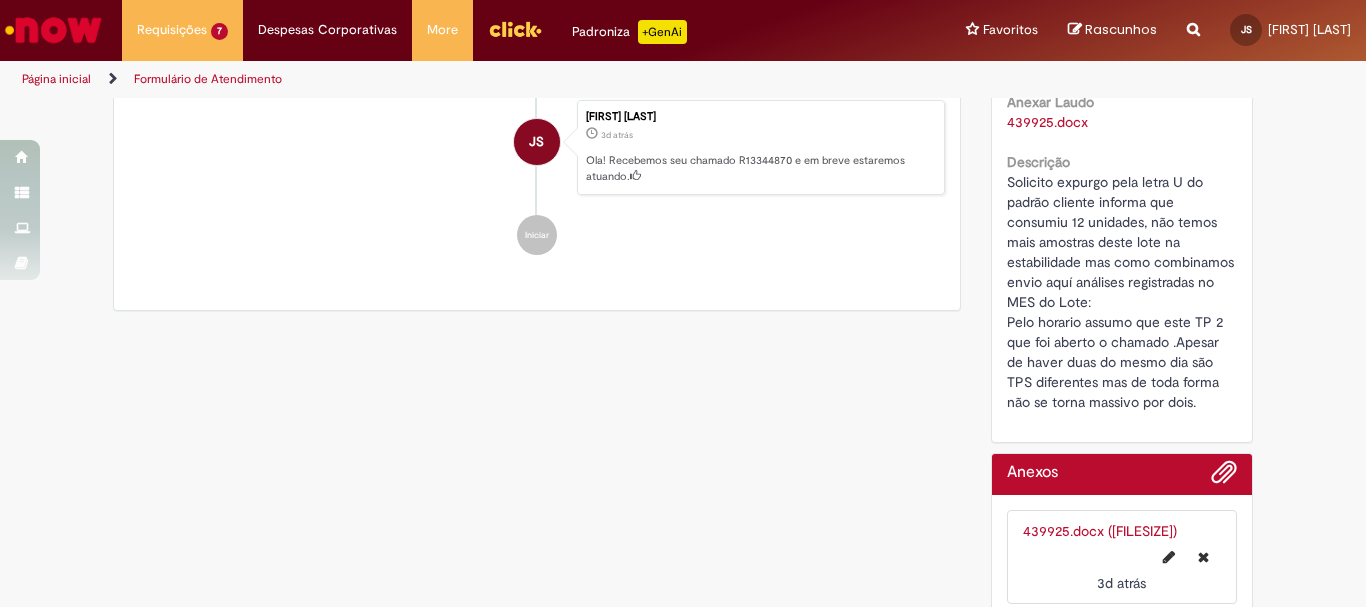 scroll, scrollTop: 343, scrollLeft: 0, axis: vertical 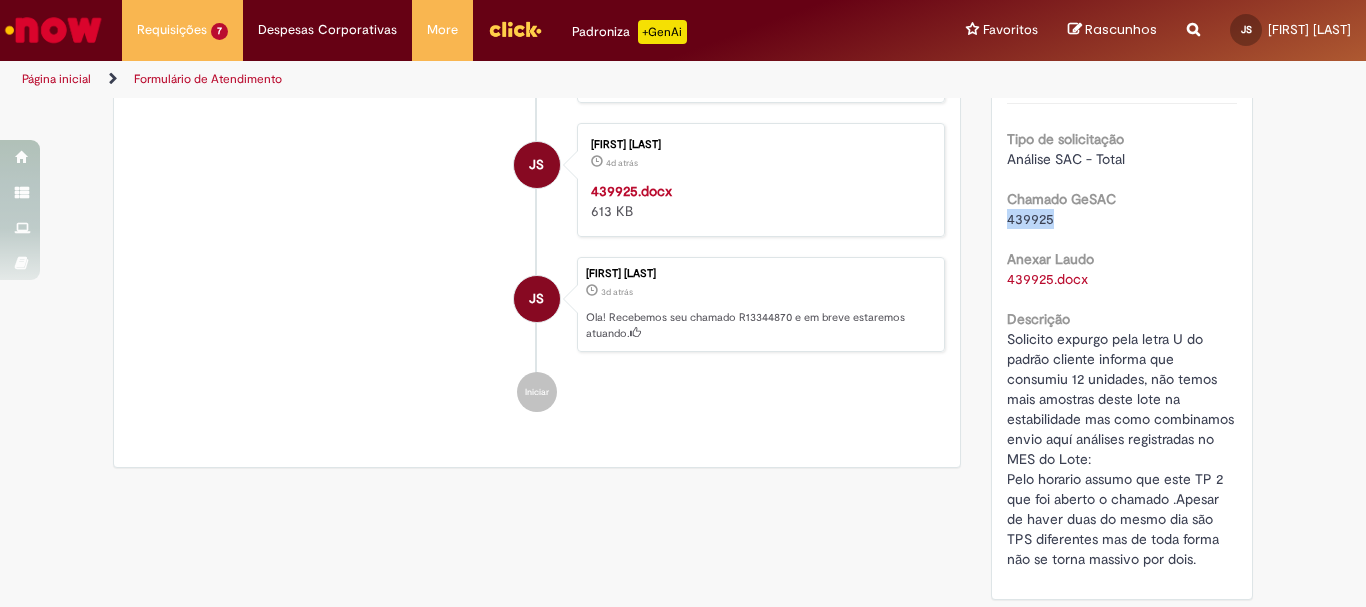 drag, startPoint x: 1055, startPoint y: 238, endPoint x: 979, endPoint y: 241, distance: 76.05919 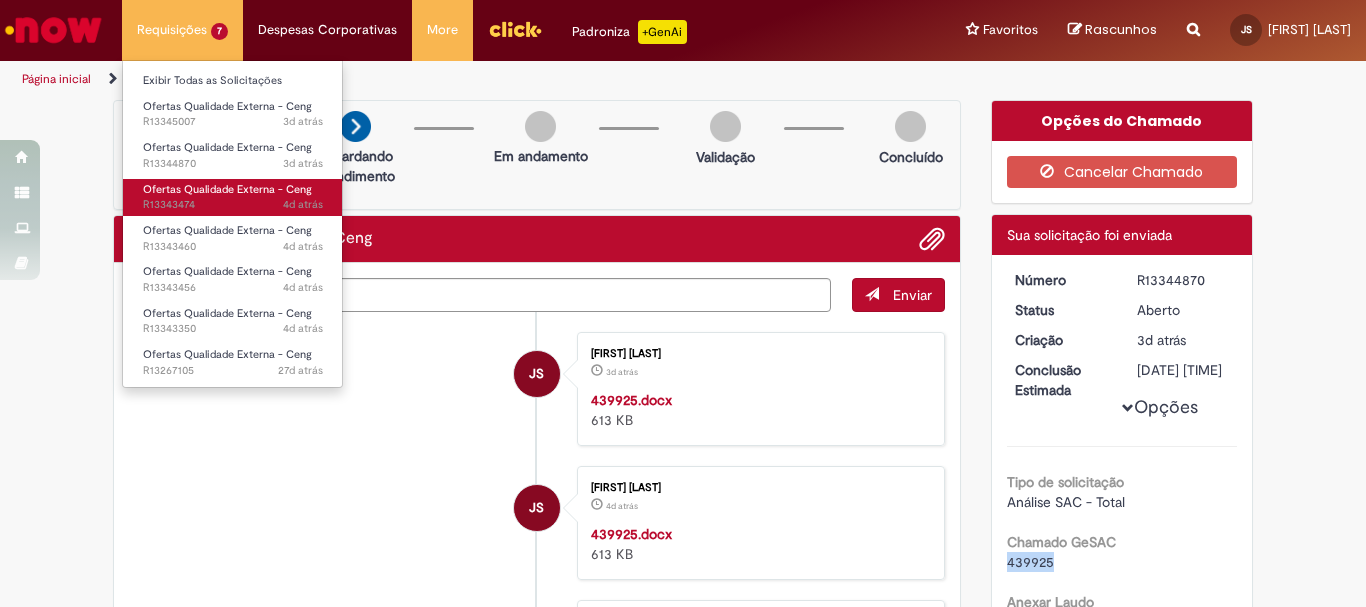 click on "Ofertas Qualidade Externa - Ceng" at bounding box center [227, 189] 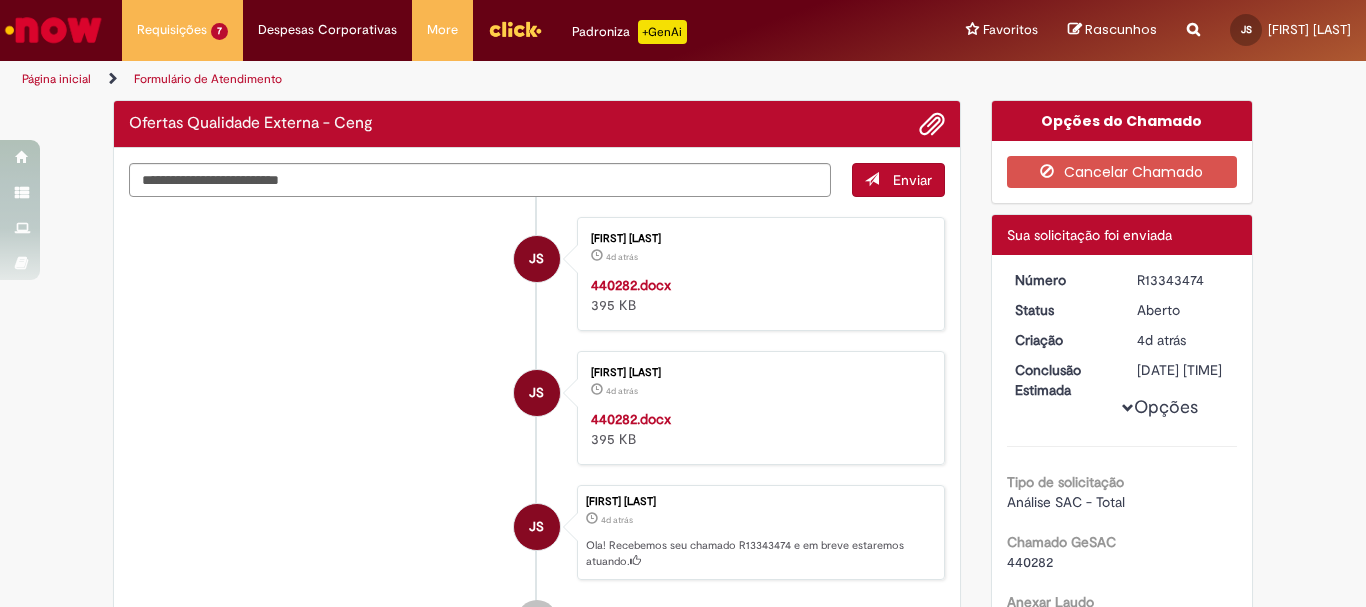 scroll, scrollTop: 315, scrollLeft: 0, axis: vertical 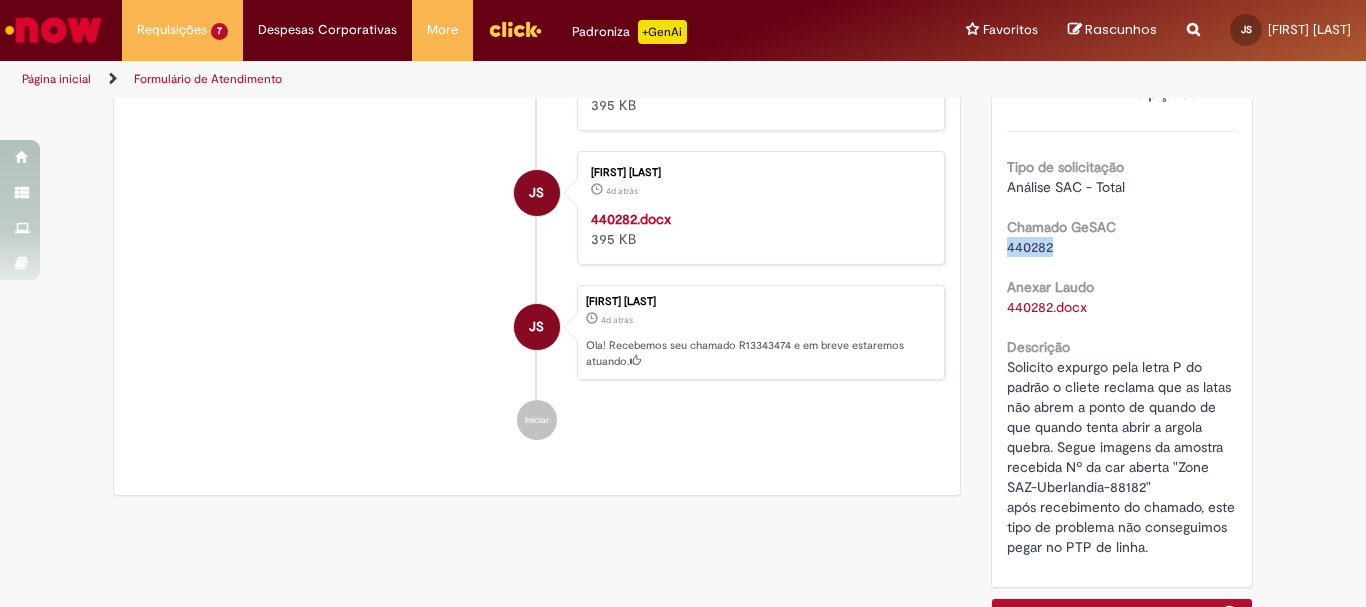 drag, startPoint x: 1062, startPoint y: 269, endPoint x: 991, endPoint y: 270, distance: 71.00704 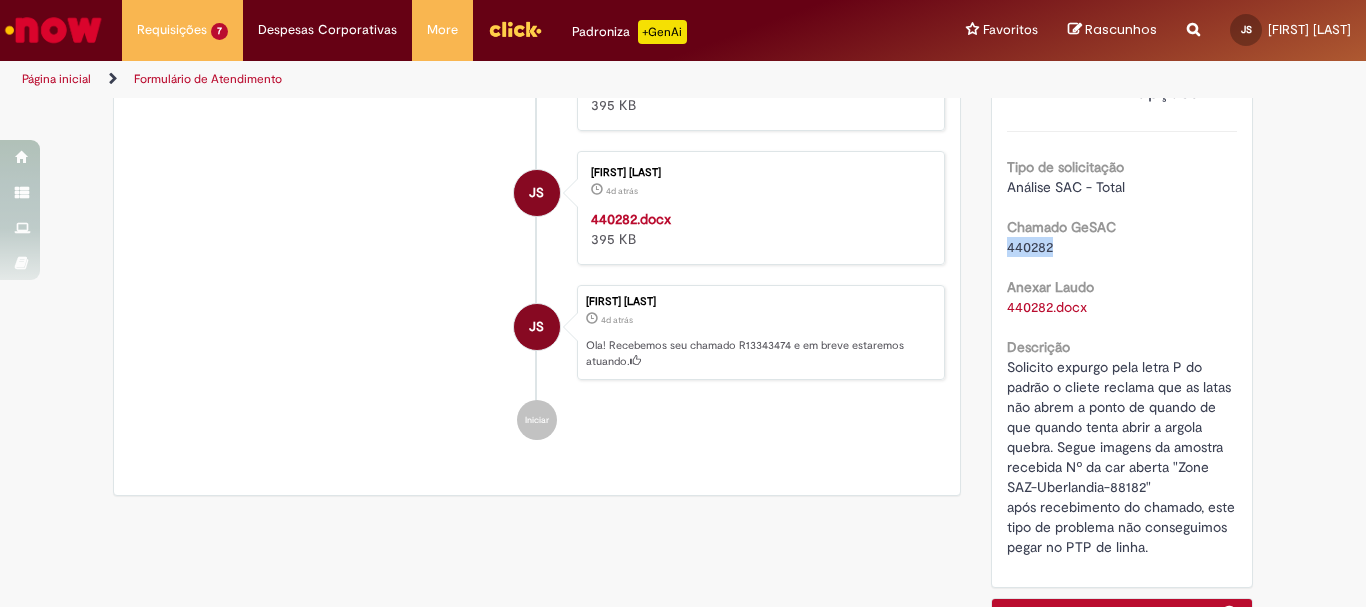 scroll, scrollTop: 0, scrollLeft: 0, axis: both 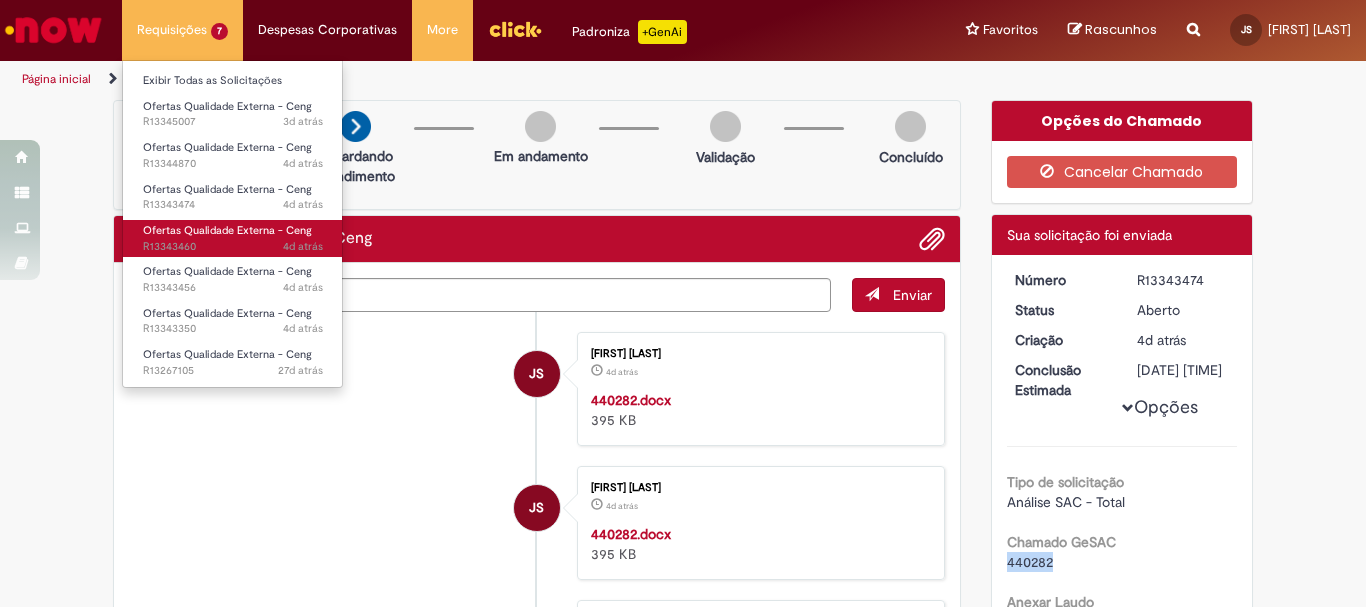 click on "Ofertas Qualidade Externa - Ceng" at bounding box center (227, 230) 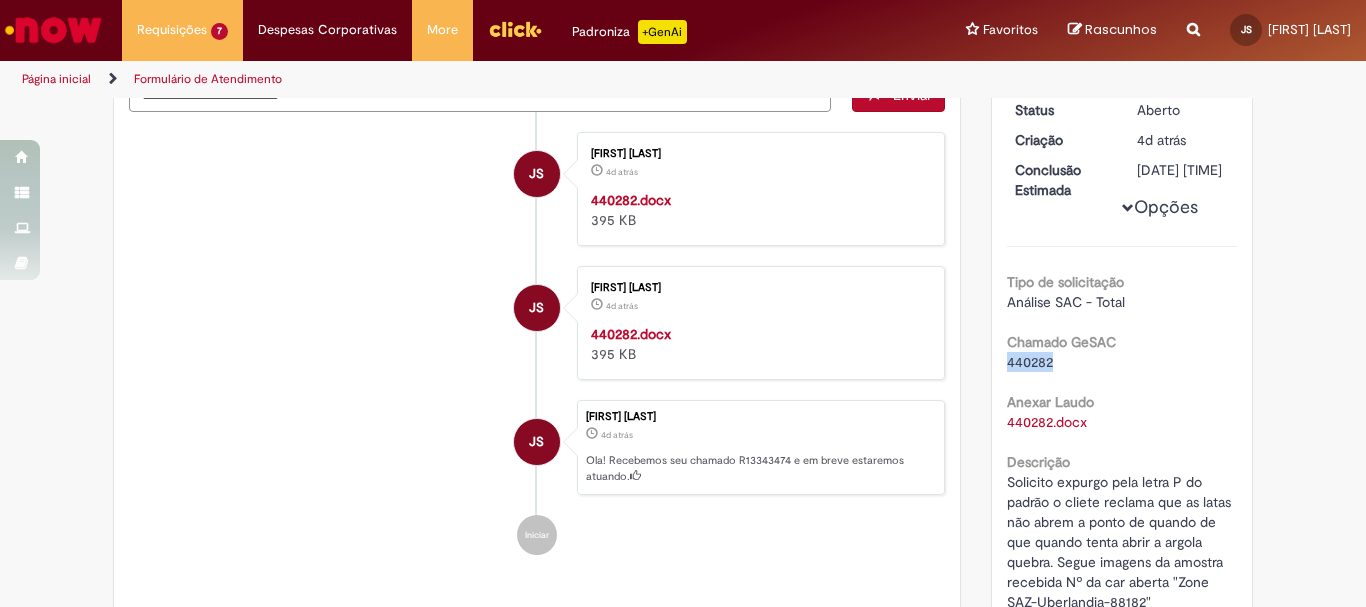 scroll, scrollTop: 0, scrollLeft: 0, axis: both 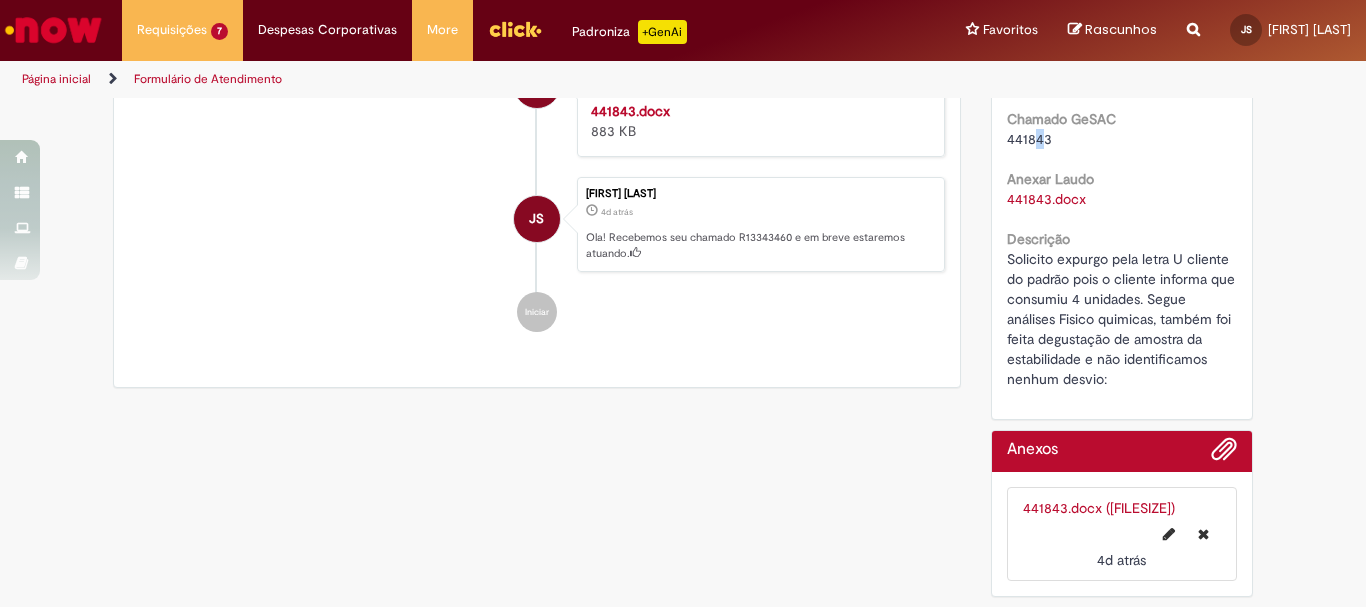 click on "441843" at bounding box center [1029, 139] 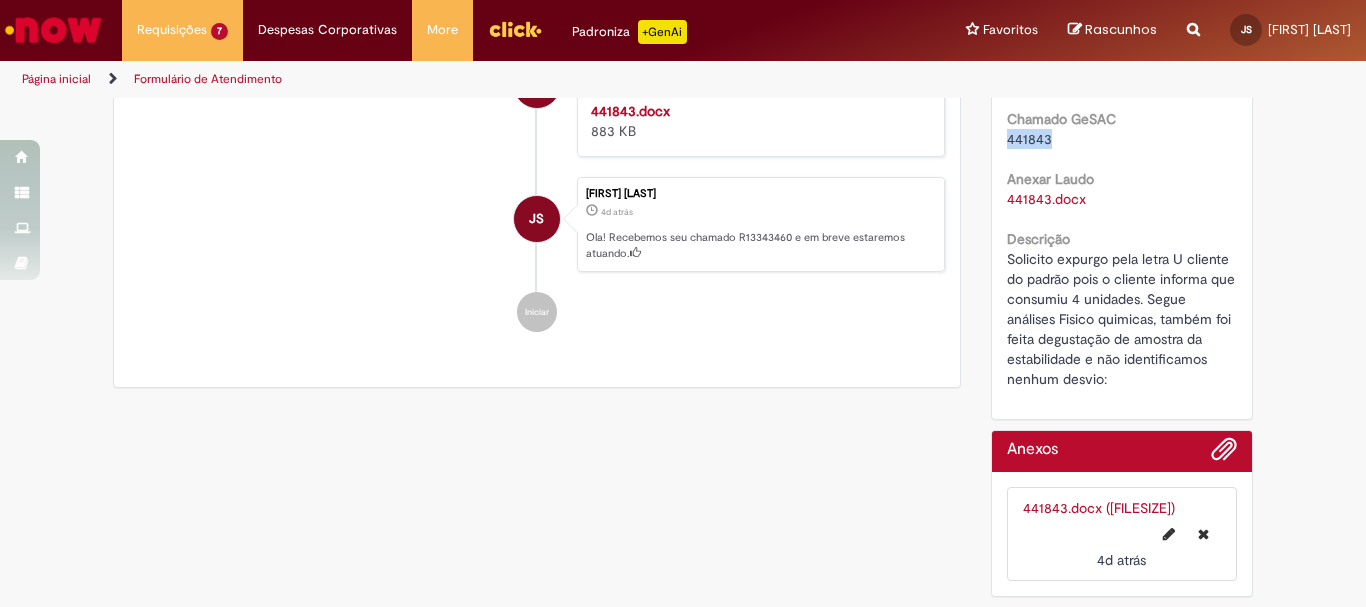drag, startPoint x: 1056, startPoint y: 140, endPoint x: 986, endPoint y: 136, distance: 70.11419 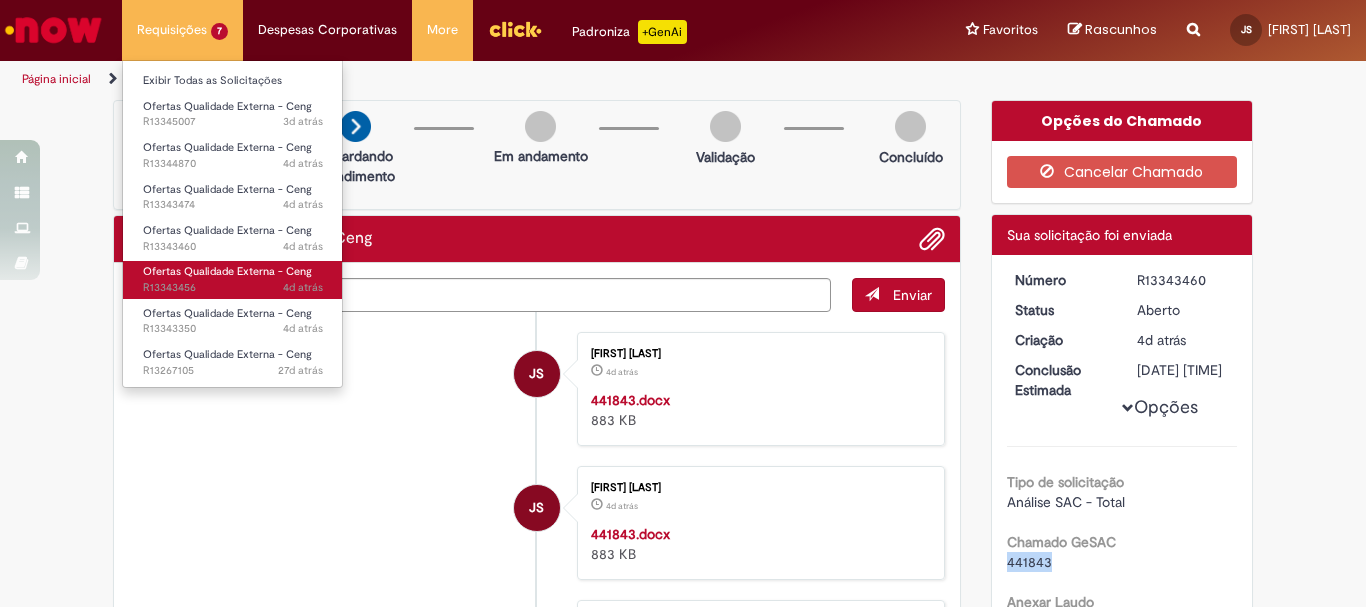 click on "Ofertas Qualidade Externa - Ceng
4d atrás 4 dias atrás  R13343456" at bounding box center (233, 279) 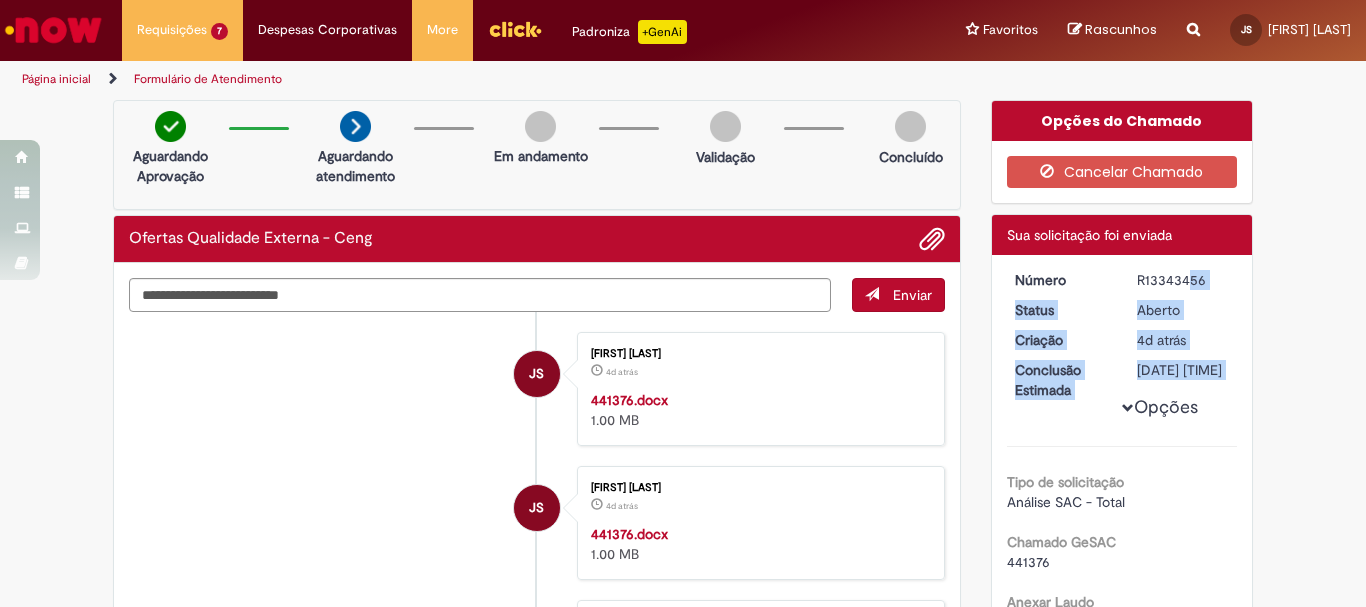 drag, startPoint x: 1216, startPoint y: 264, endPoint x: 1136, endPoint y: 275, distance: 80.75271 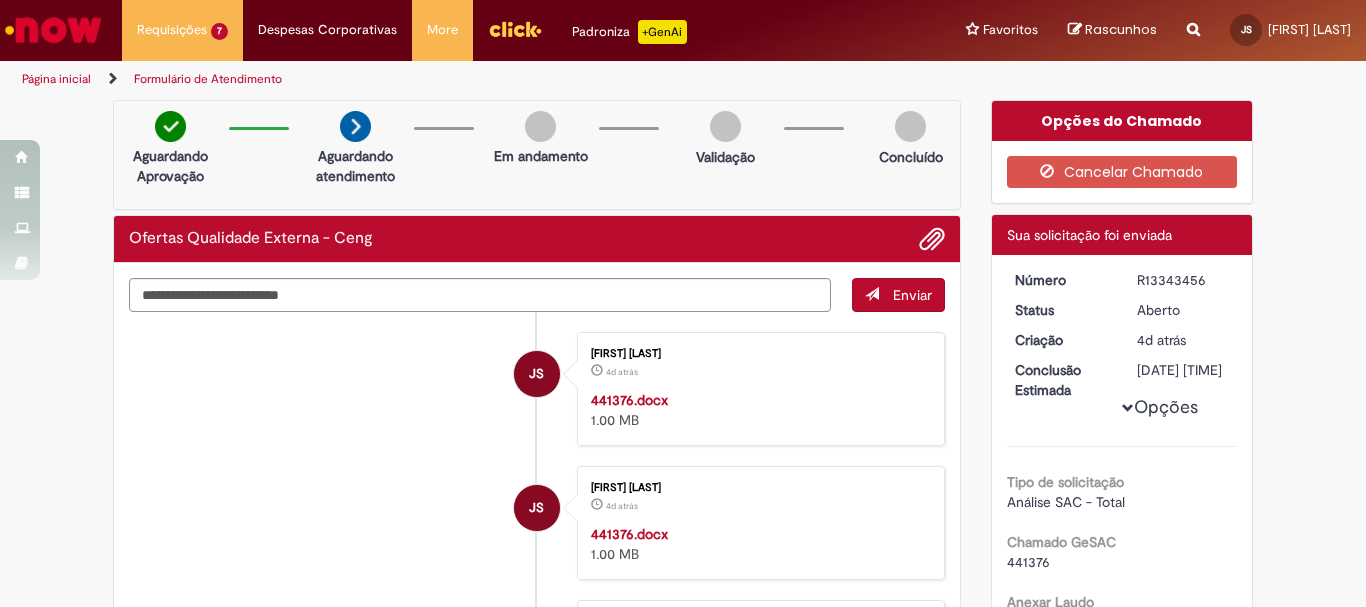drag, startPoint x: 1132, startPoint y: 270, endPoint x: 1203, endPoint y: 270, distance: 71 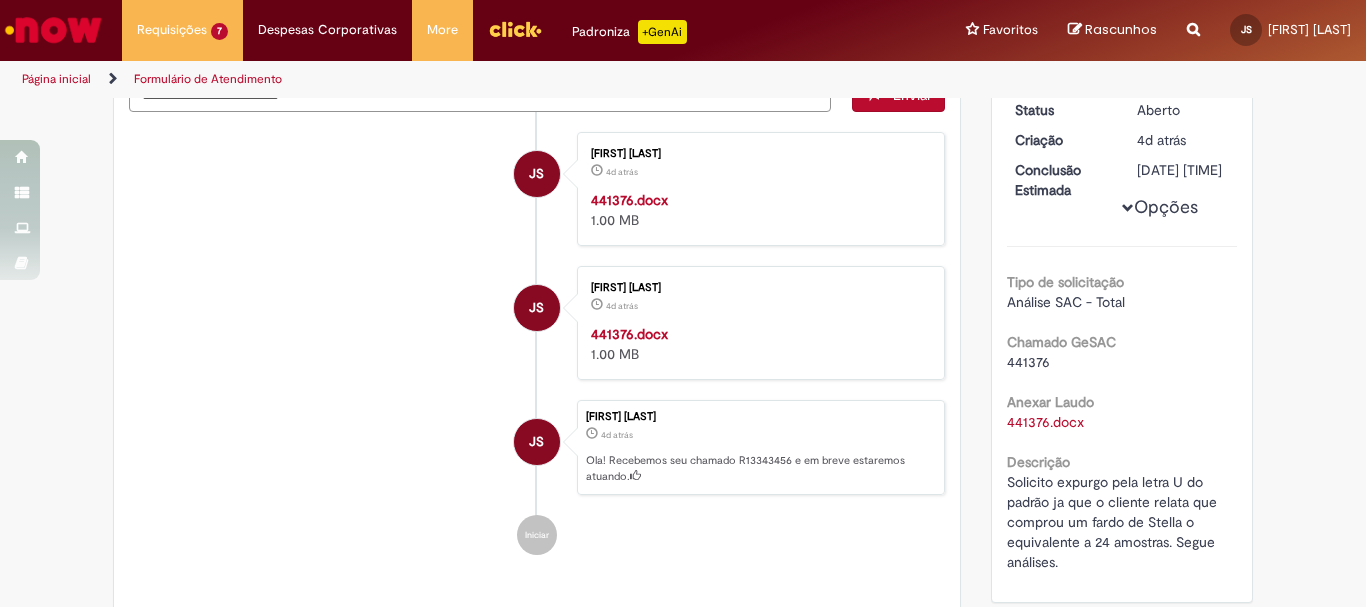 scroll, scrollTop: 300, scrollLeft: 0, axis: vertical 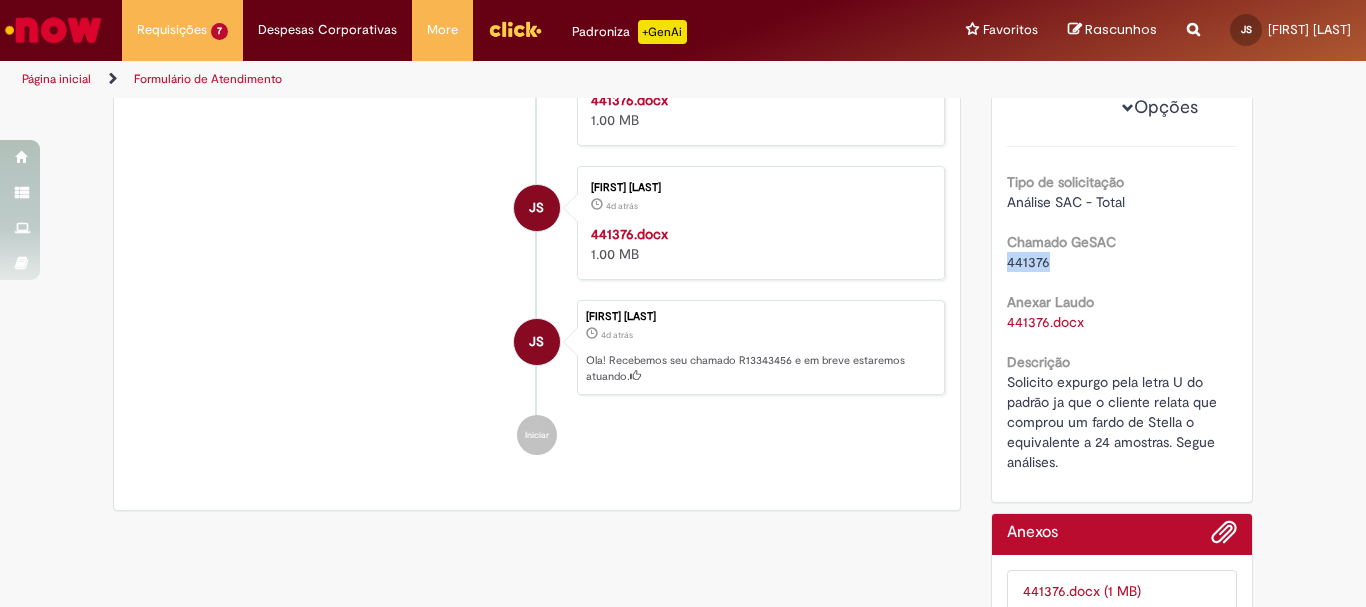 drag, startPoint x: 1060, startPoint y: 282, endPoint x: 996, endPoint y: 280, distance: 64.03124 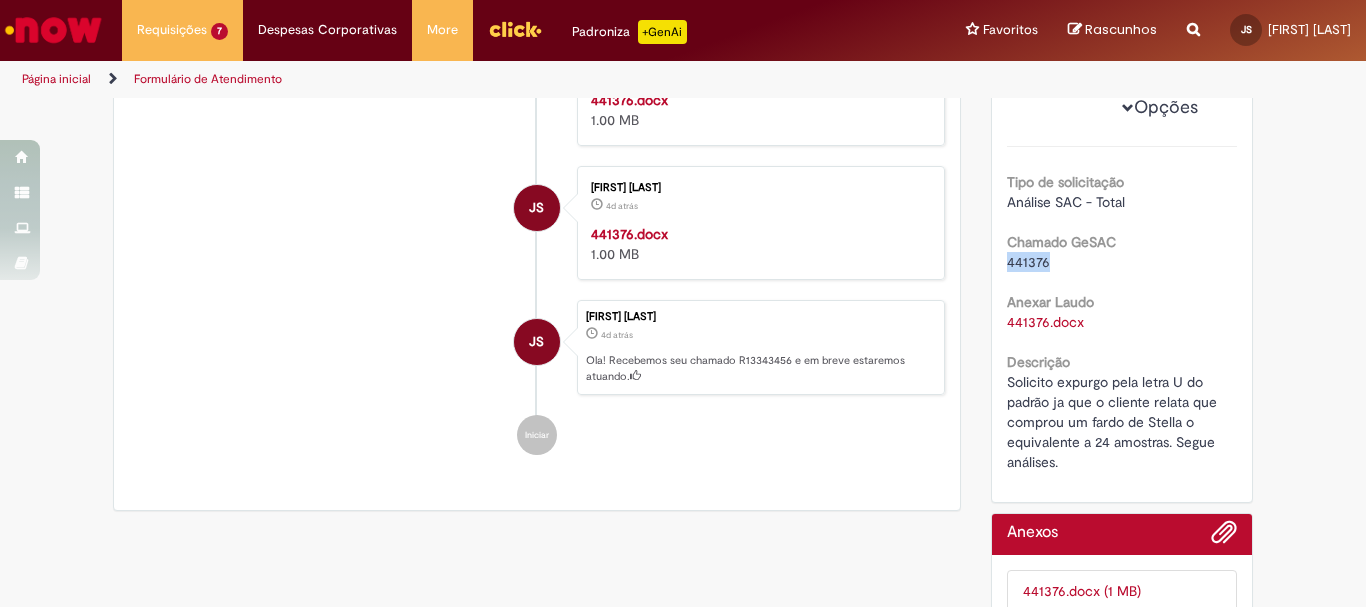 scroll, scrollTop: 0, scrollLeft: 0, axis: both 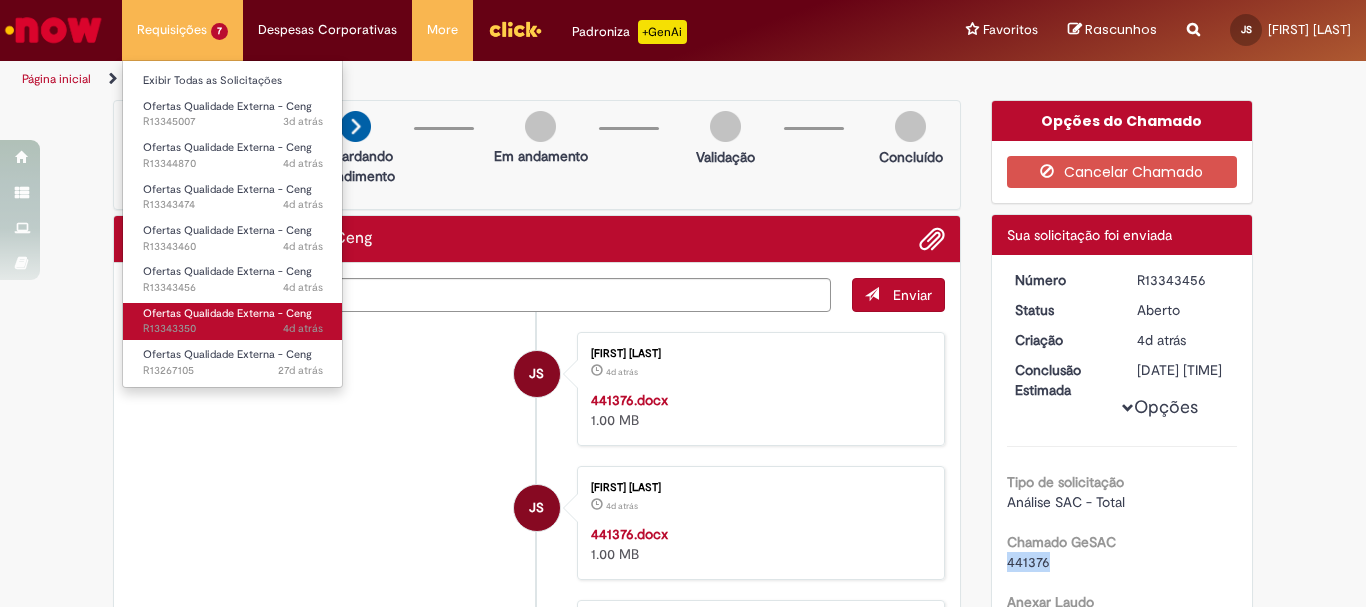 click on "Ofertas Qualidade Externa - Ceng" at bounding box center [227, 313] 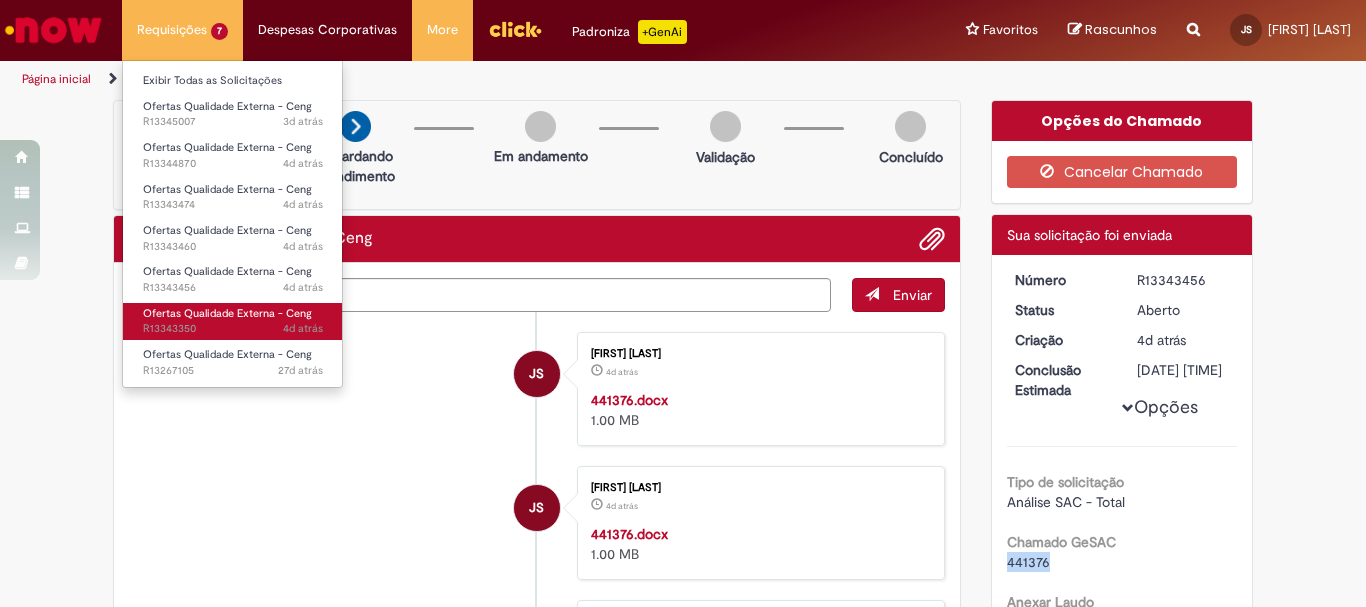 click on "Ofertas Qualidade Externa - Ceng" at bounding box center (227, 313) 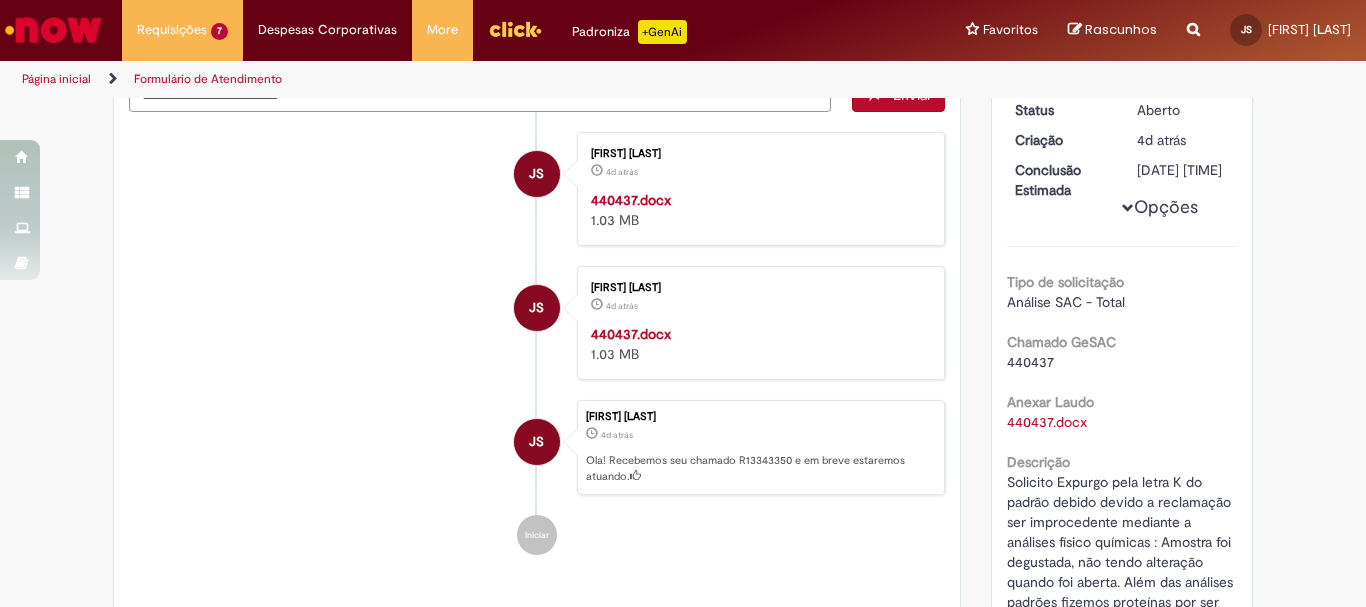scroll, scrollTop: 315, scrollLeft: 0, axis: vertical 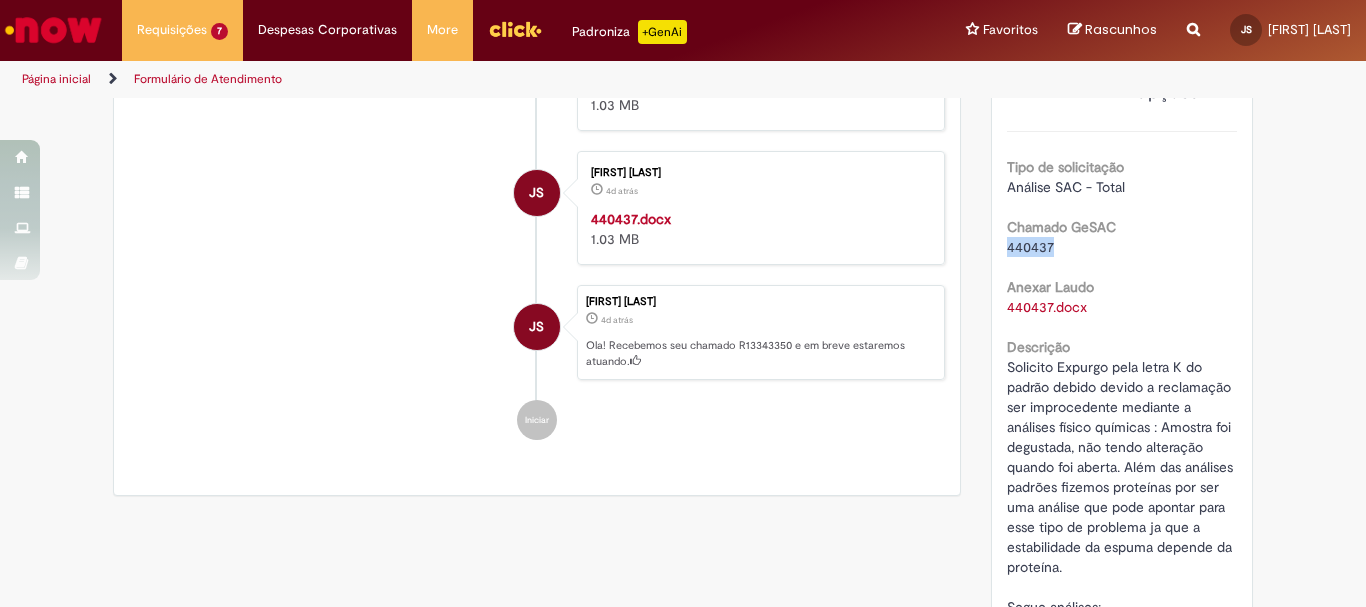 drag, startPoint x: 1048, startPoint y: 273, endPoint x: 984, endPoint y: 262, distance: 64.93843 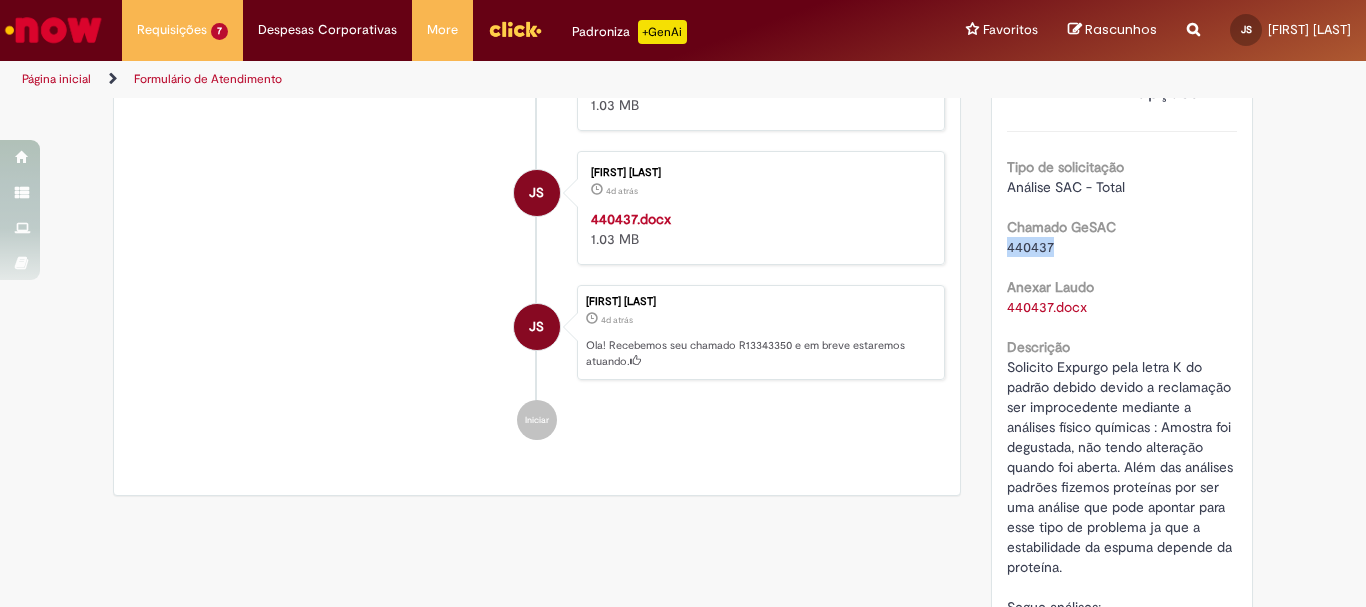 scroll, scrollTop: 0, scrollLeft: 0, axis: both 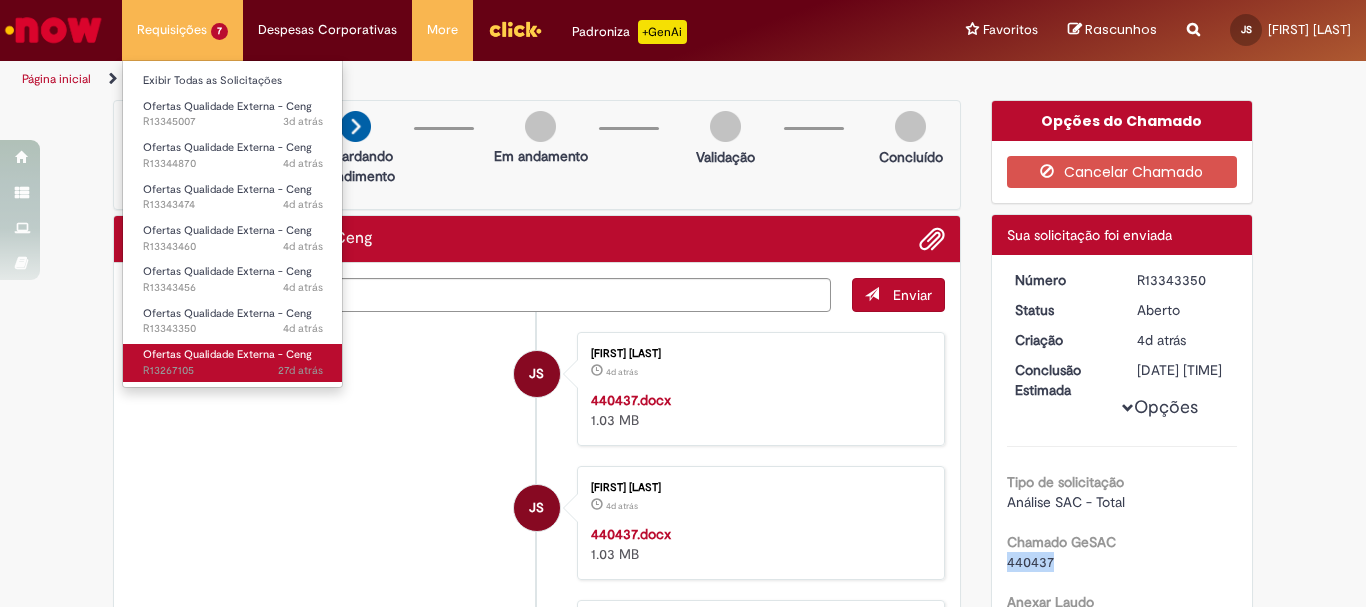 click on "Ofertas Qualidade Externa - Ceng
27d atrás 27 dias atrás  R13267105" at bounding box center (233, 362) 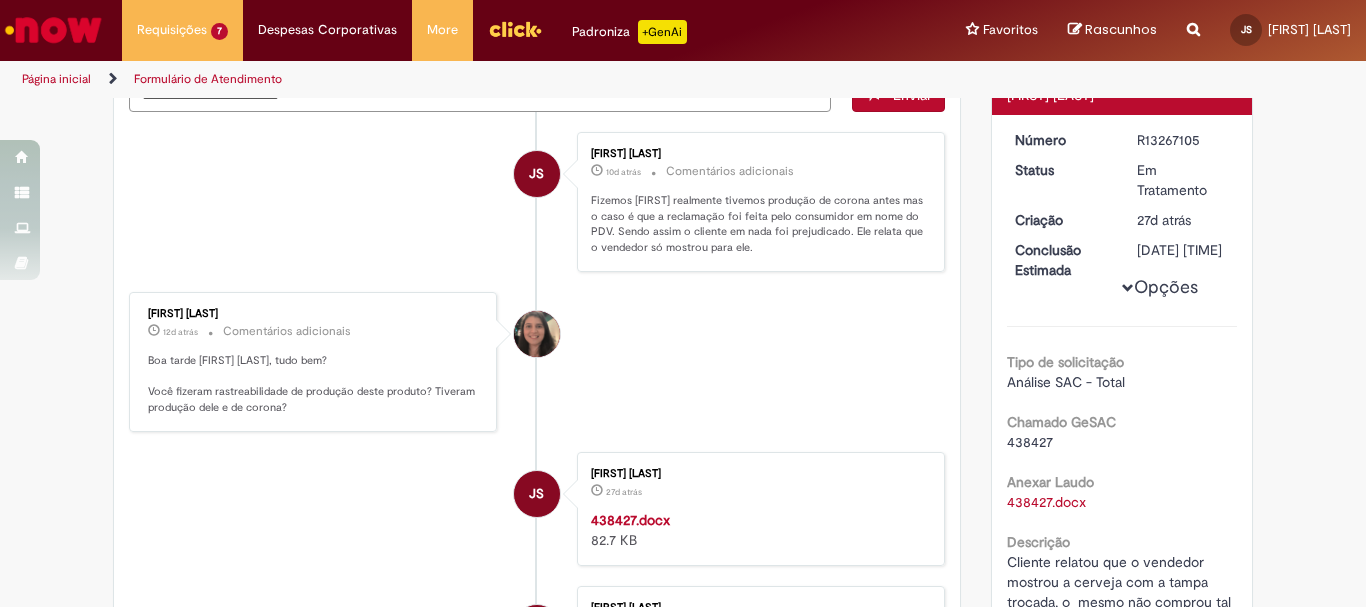 scroll, scrollTop: 400, scrollLeft: 0, axis: vertical 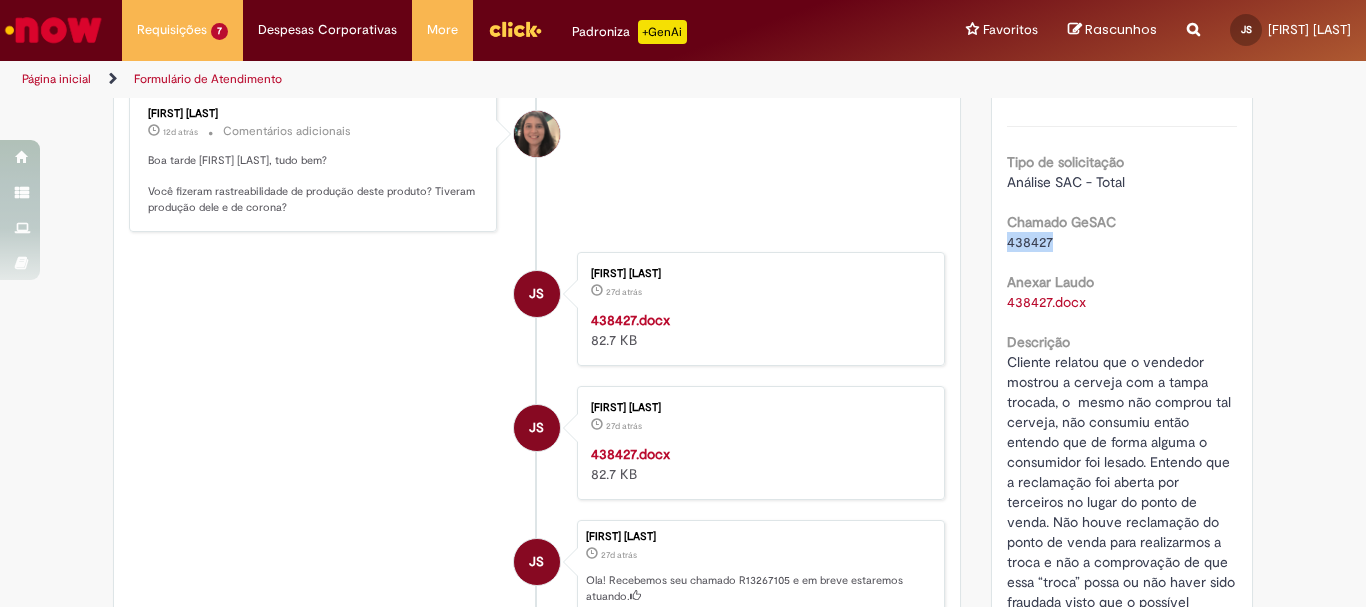 drag, startPoint x: 1045, startPoint y: 287, endPoint x: 993, endPoint y: 279, distance: 52.611786 